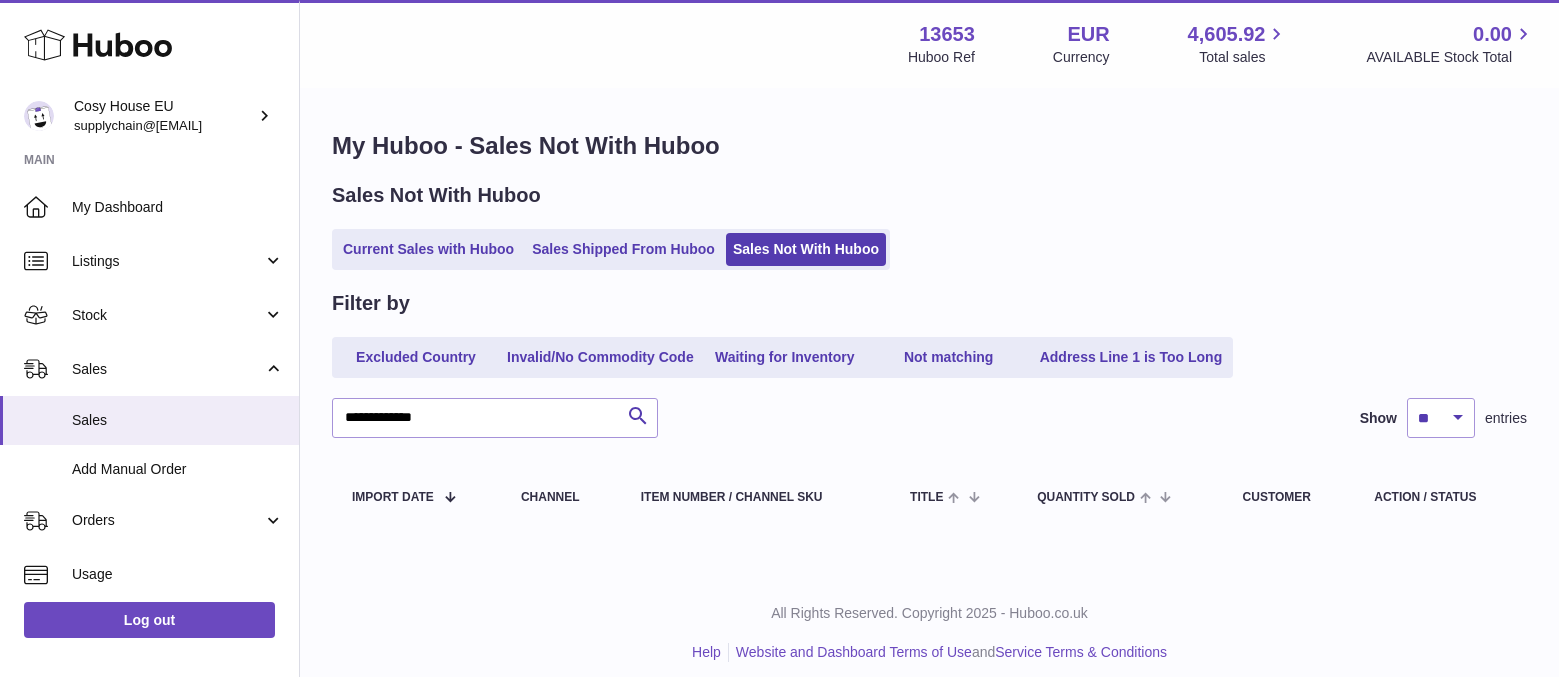 scroll, scrollTop: 0, scrollLeft: 0, axis: both 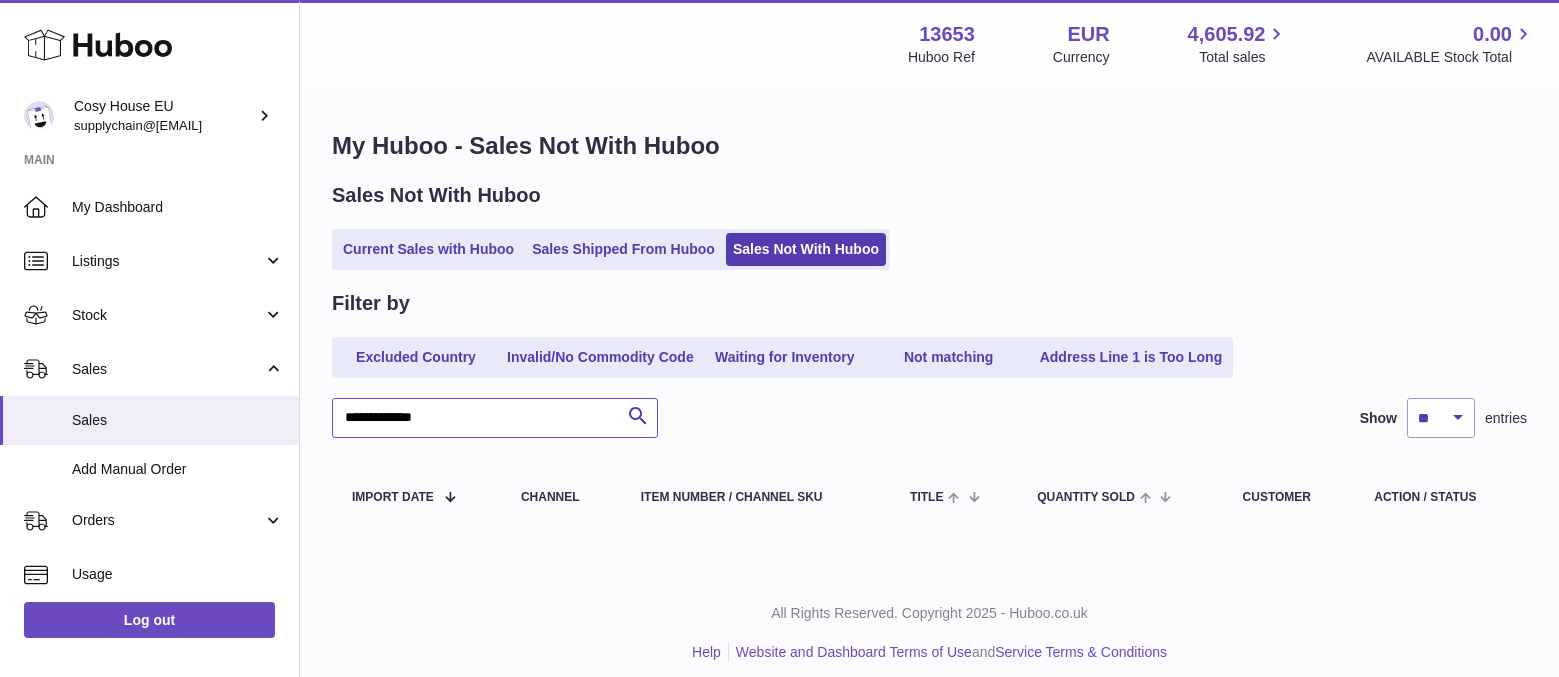 click on "**********" at bounding box center [495, 418] 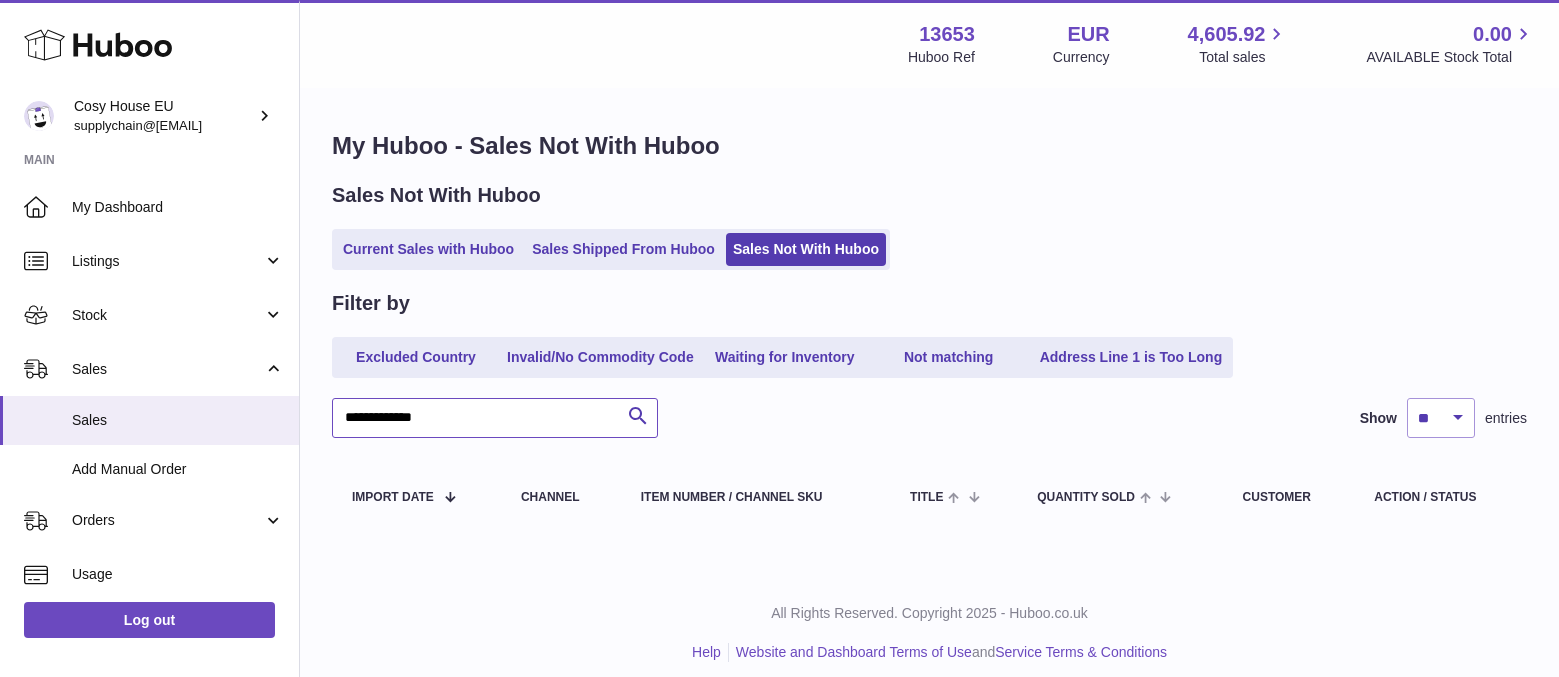 paste 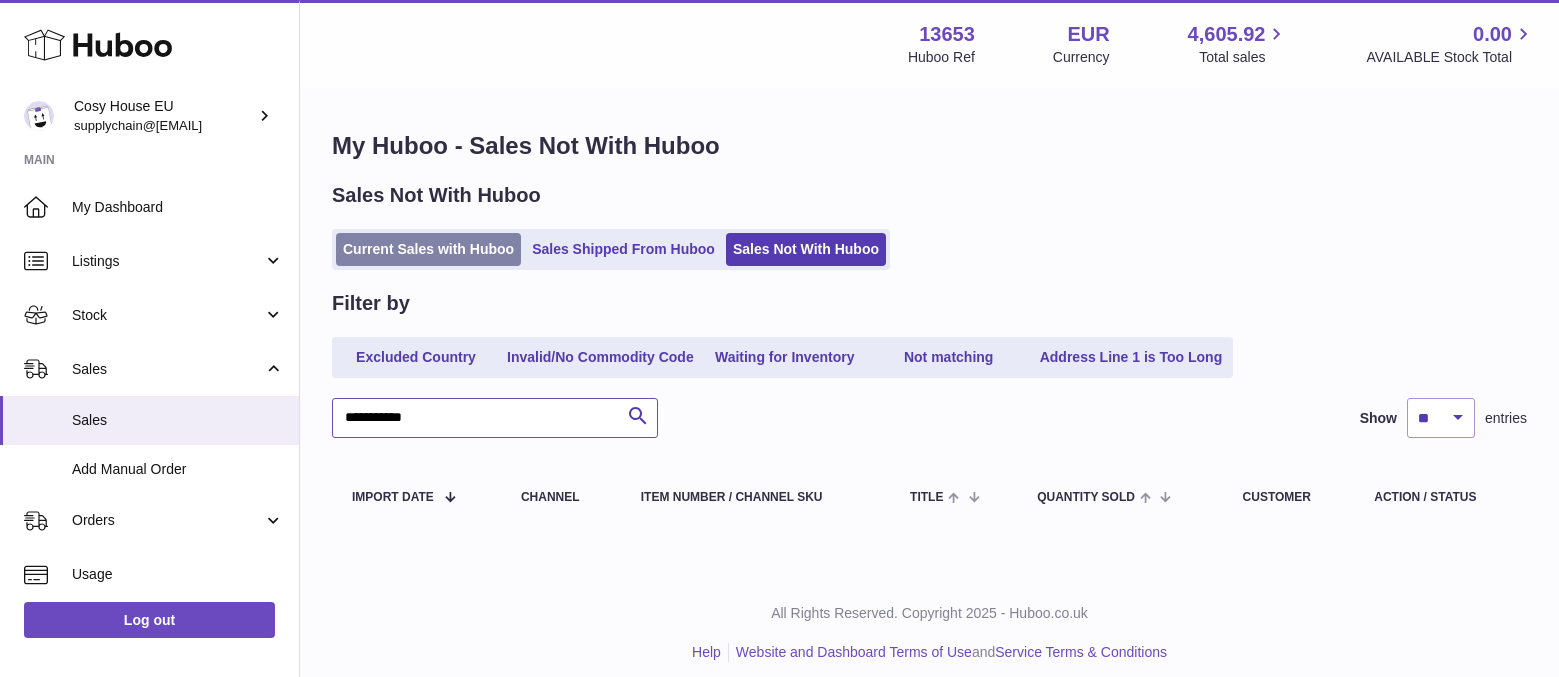 type on "**********" 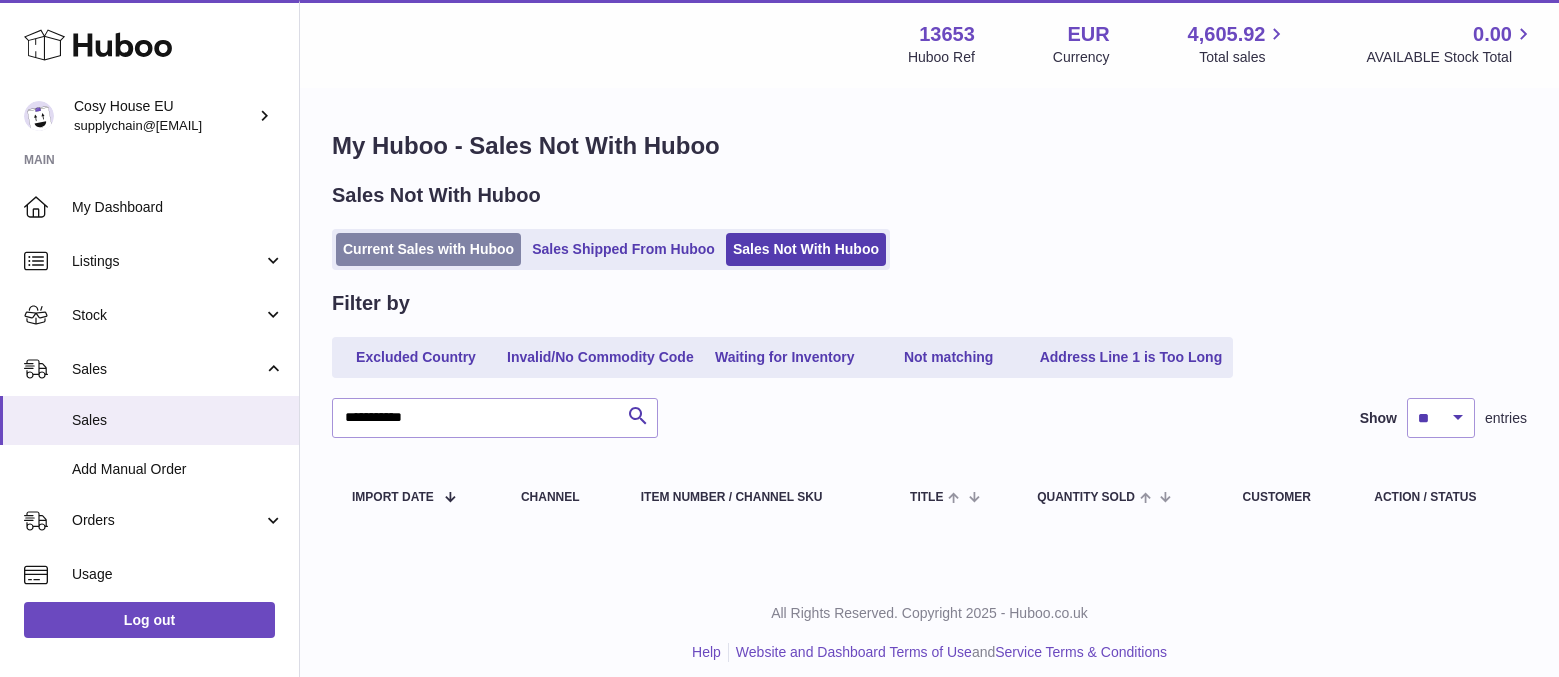 click on "Current Sales with Huboo" at bounding box center (428, 249) 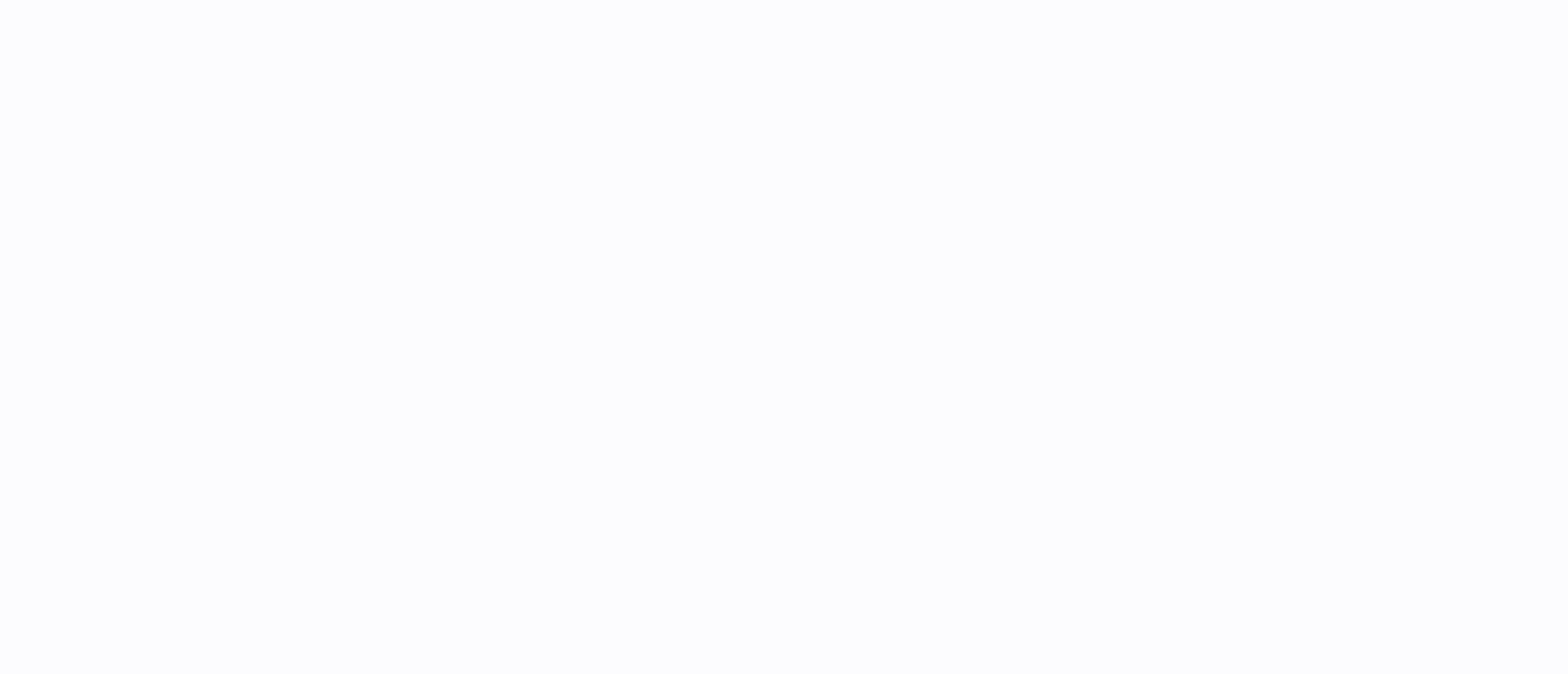 scroll, scrollTop: 0, scrollLeft: 0, axis: both 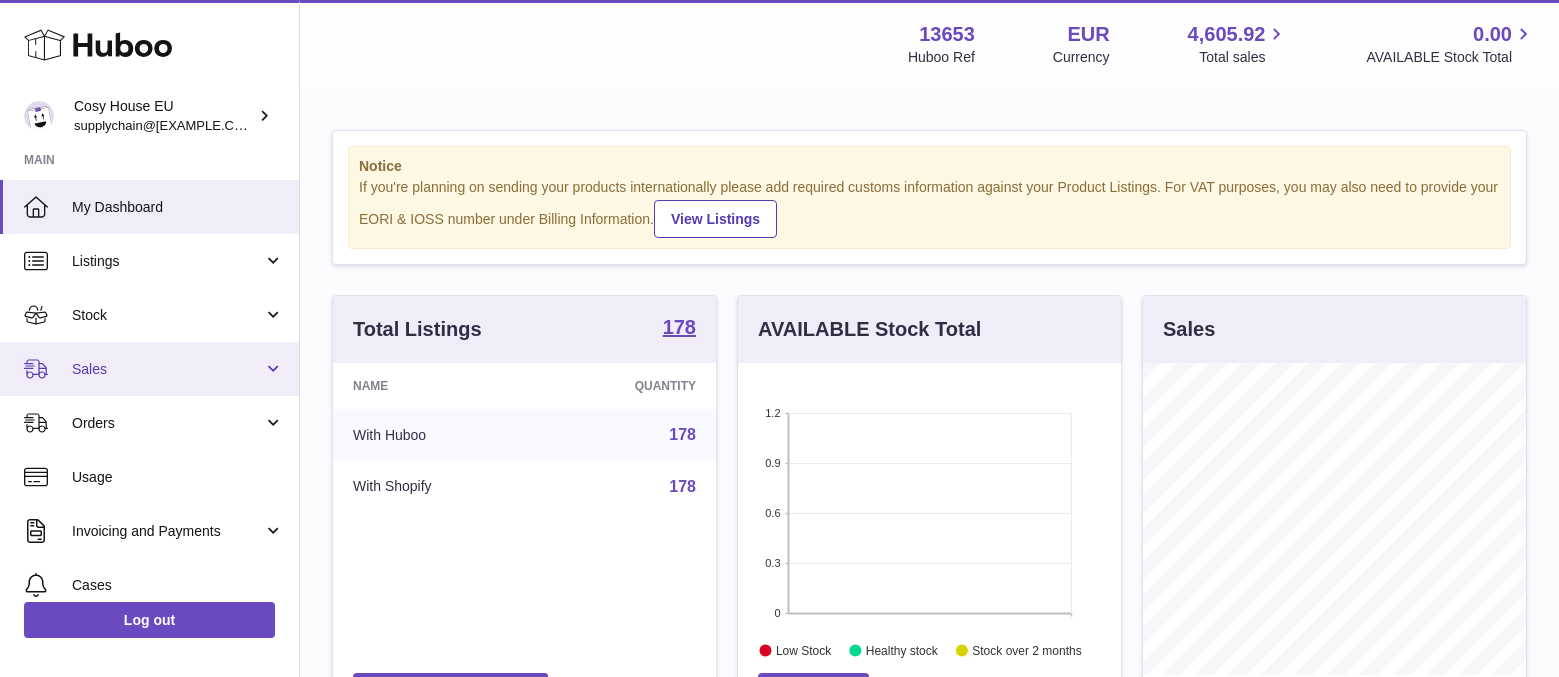 click on "Sales" at bounding box center (167, 369) 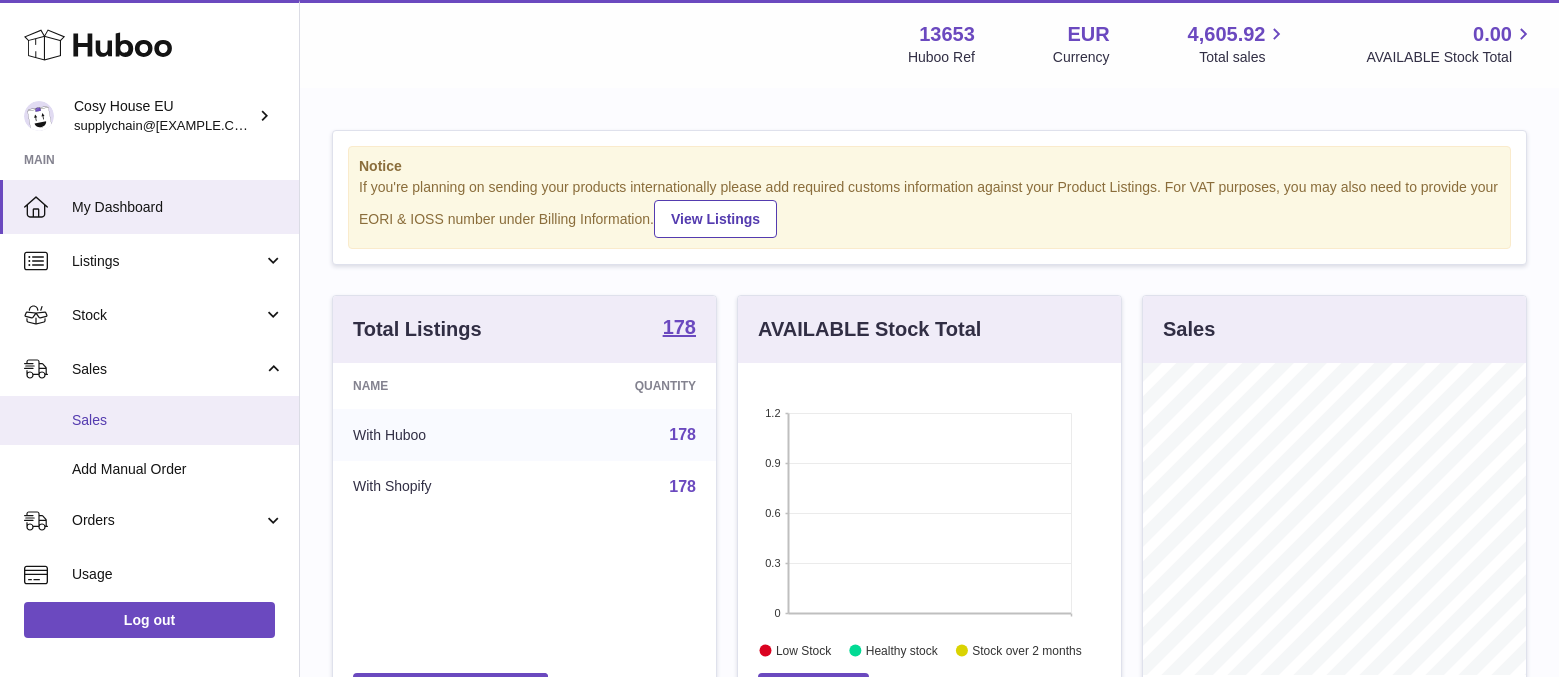 click on "Sales" at bounding box center [178, 420] 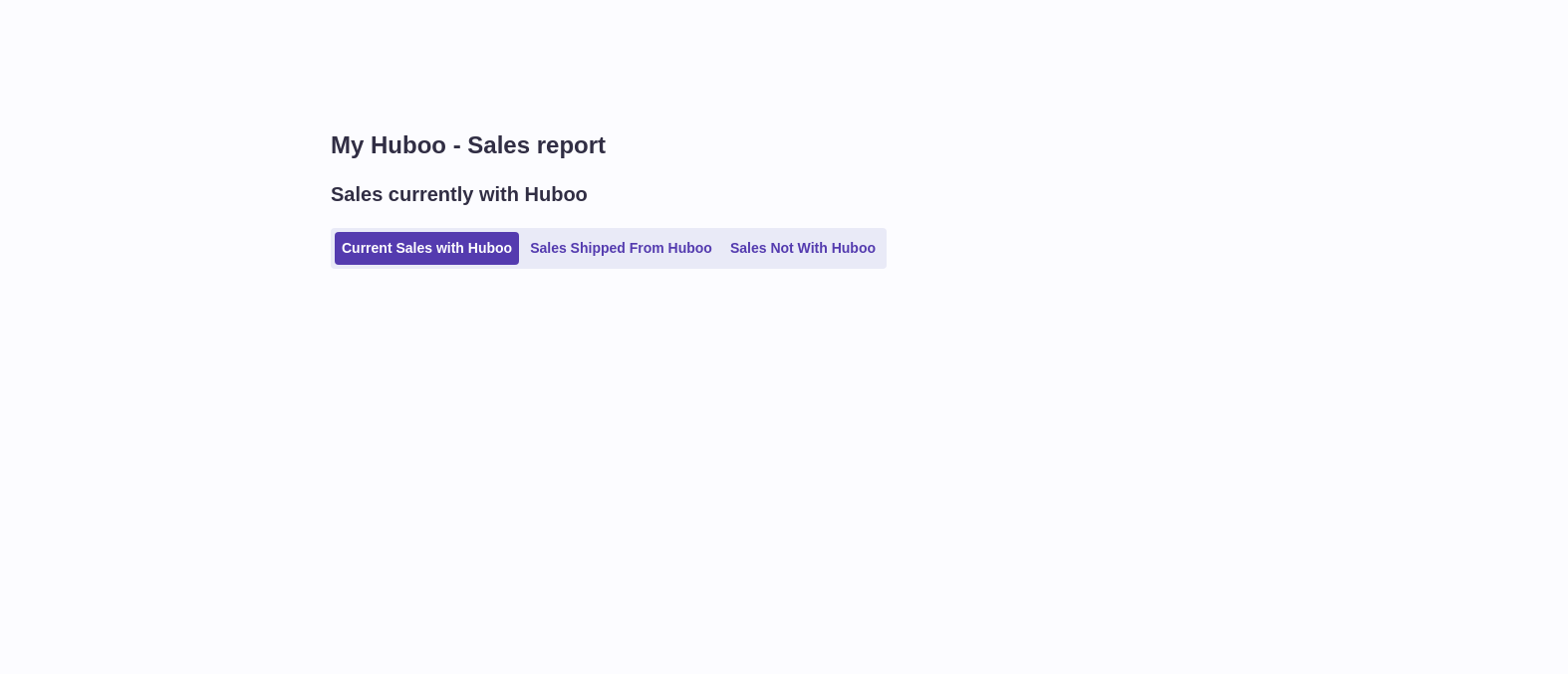 scroll, scrollTop: 0, scrollLeft: 0, axis: both 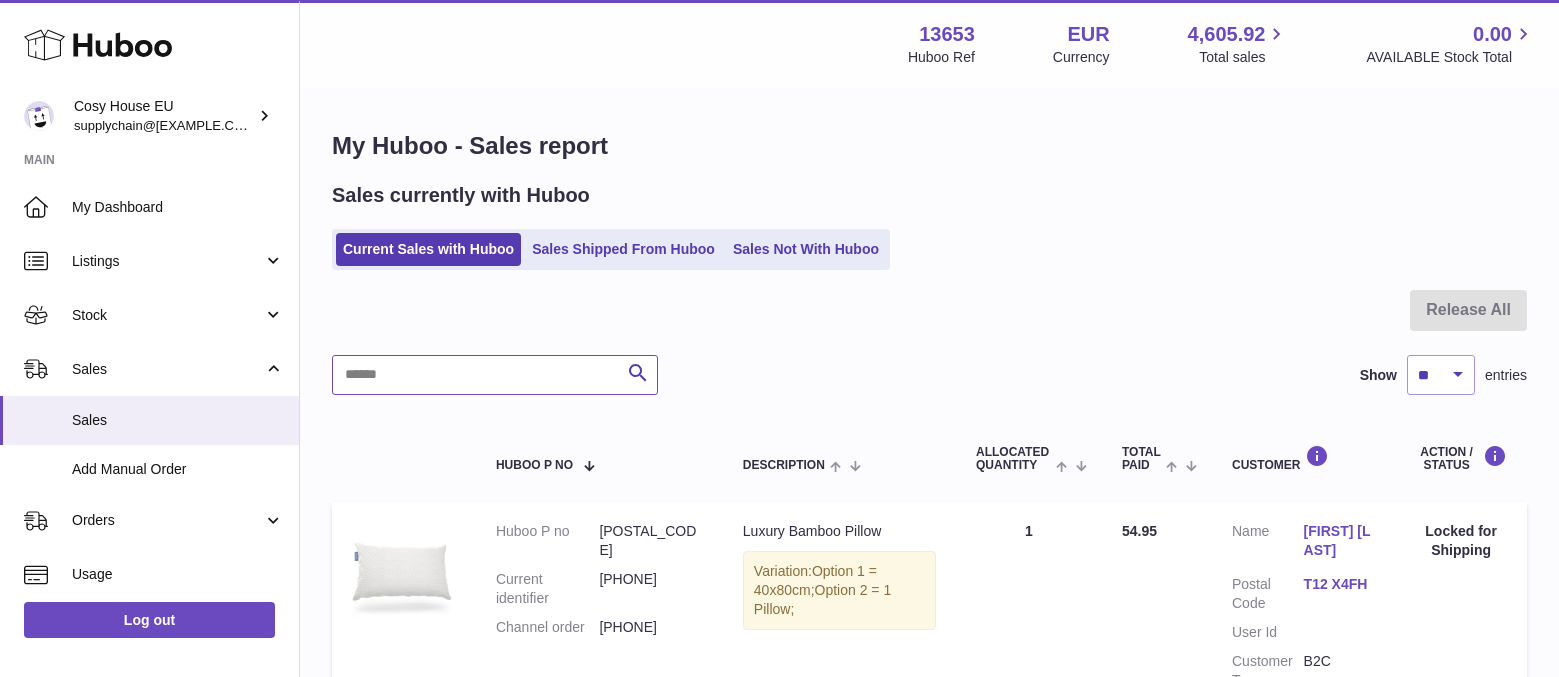 click at bounding box center [495, 375] 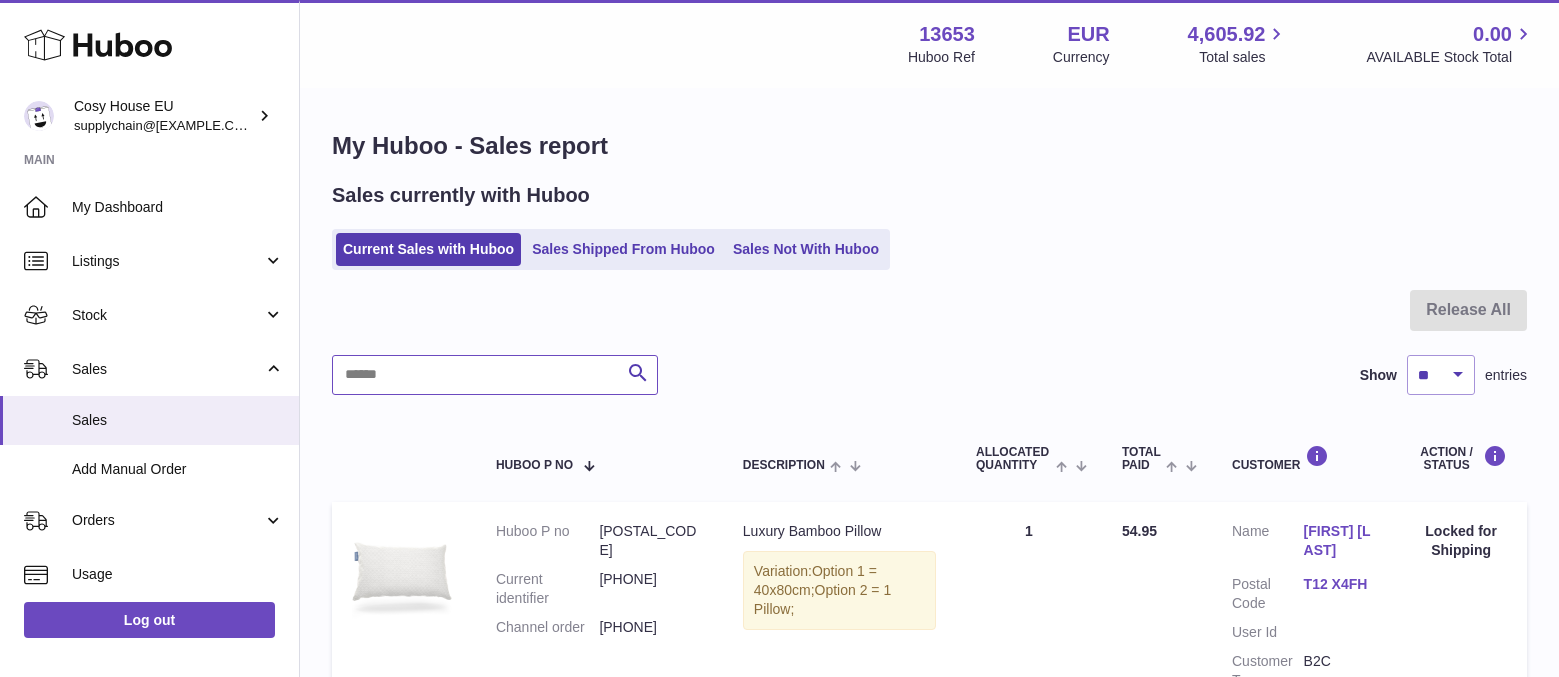 paste on "**********" 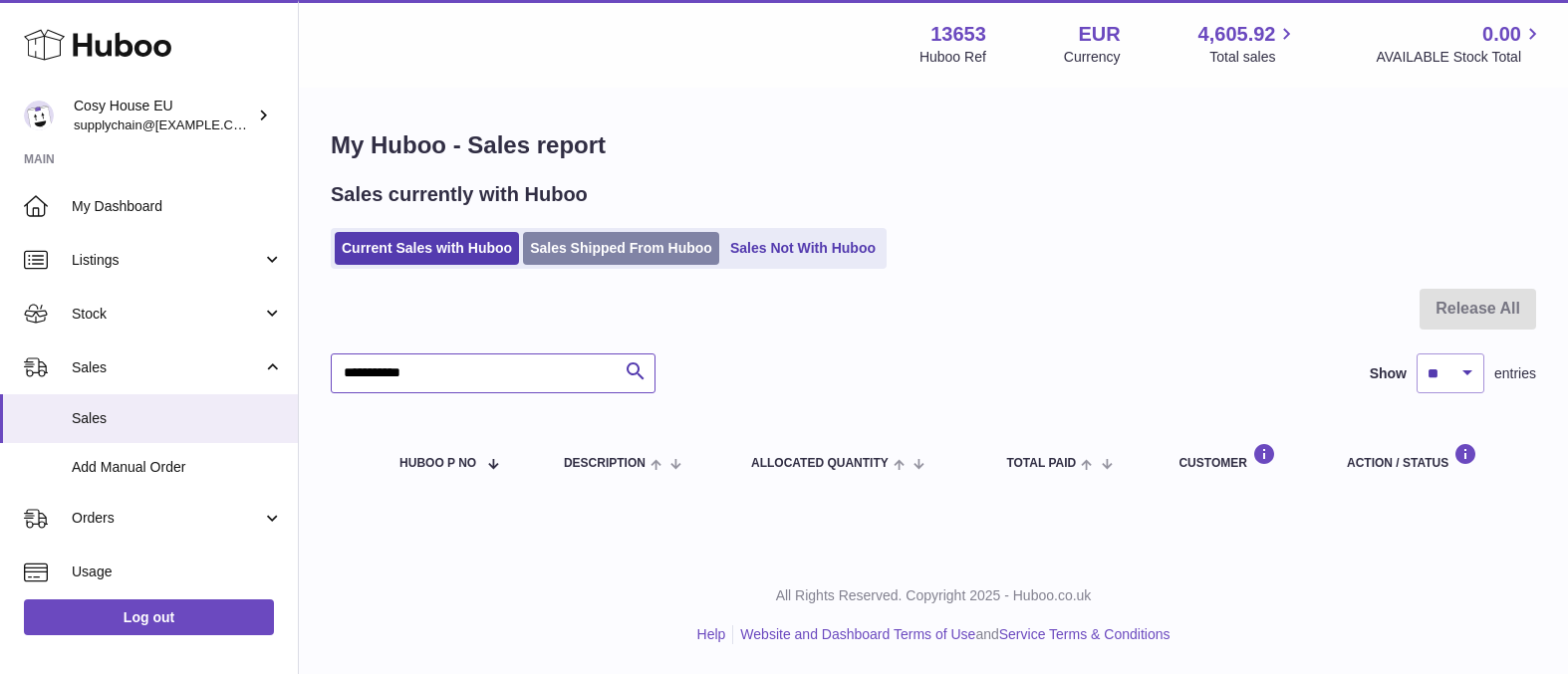type on "**********" 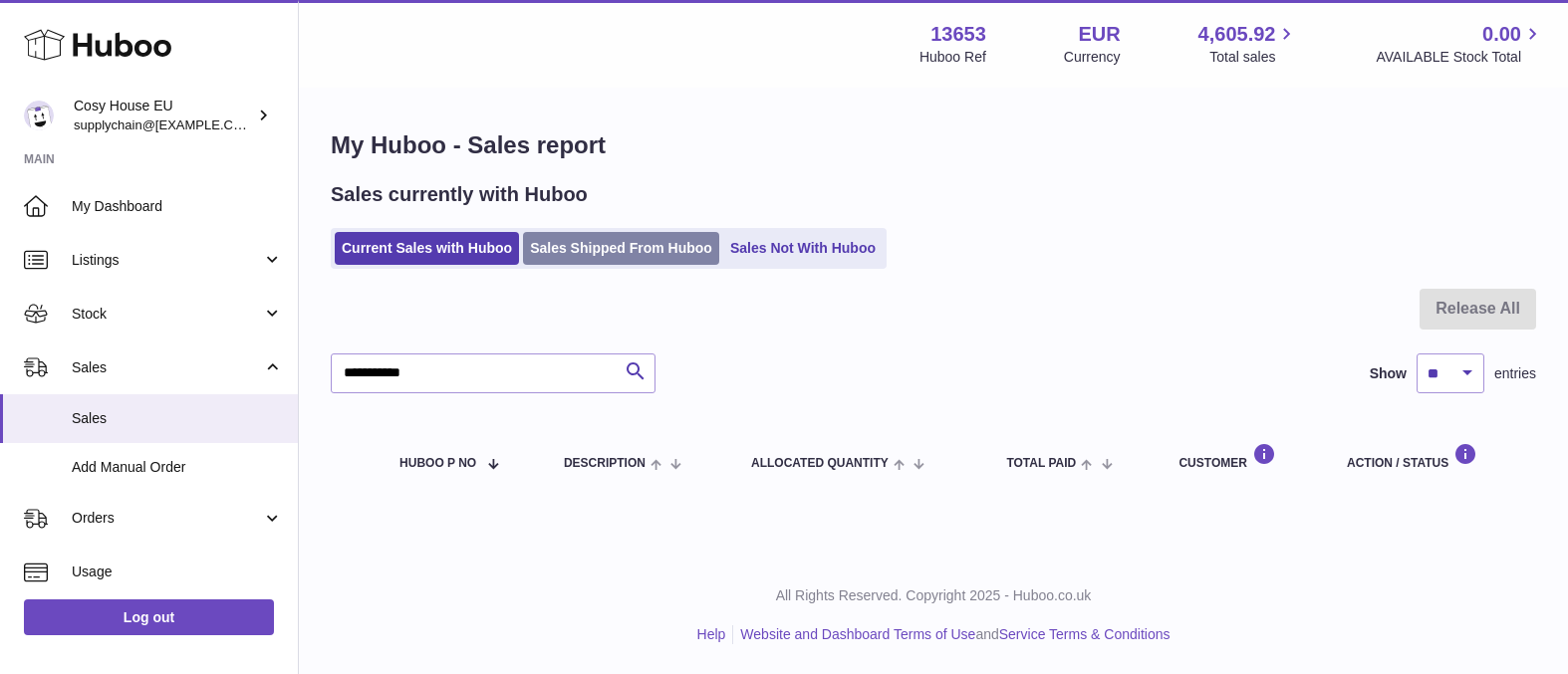 click on "Sales Shipped From Huboo" at bounding box center (621, 248) 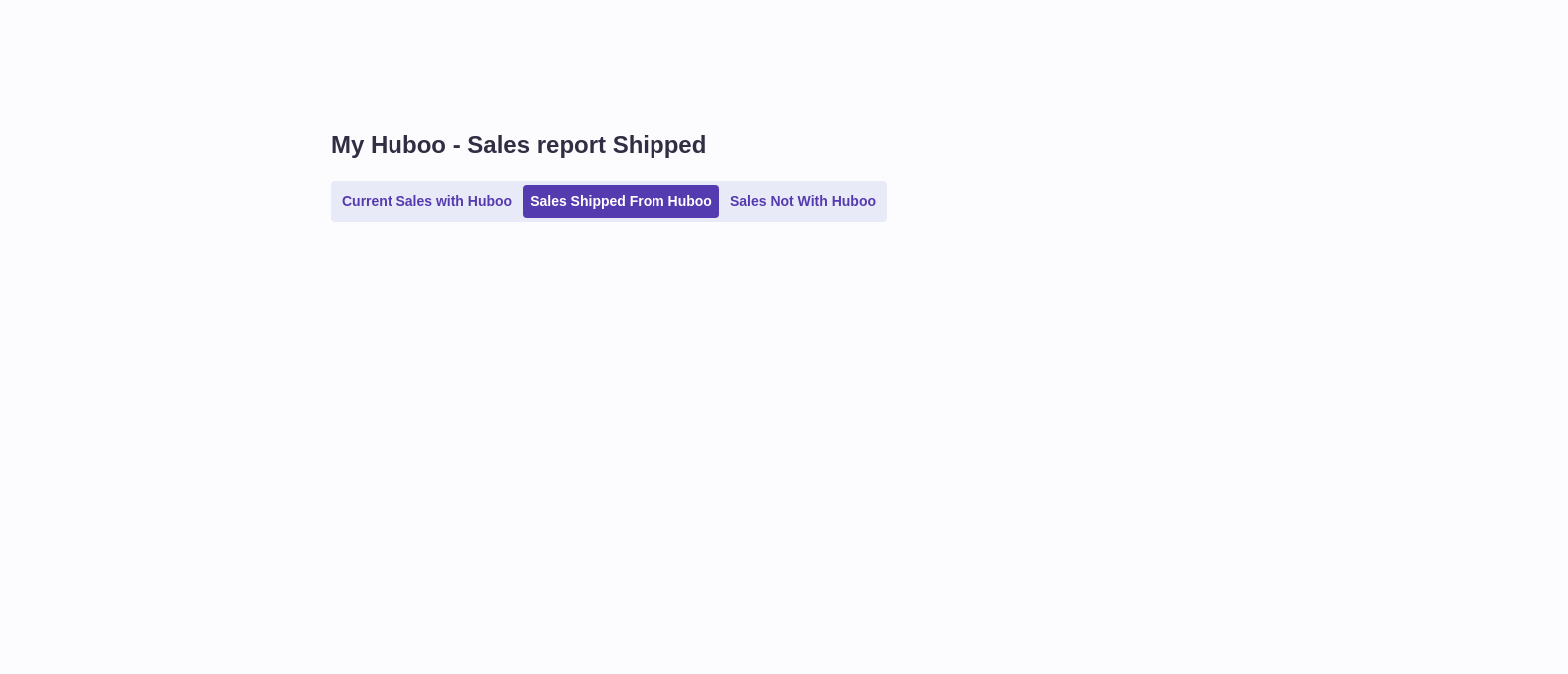 scroll, scrollTop: 0, scrollLeft: 0, axis: both 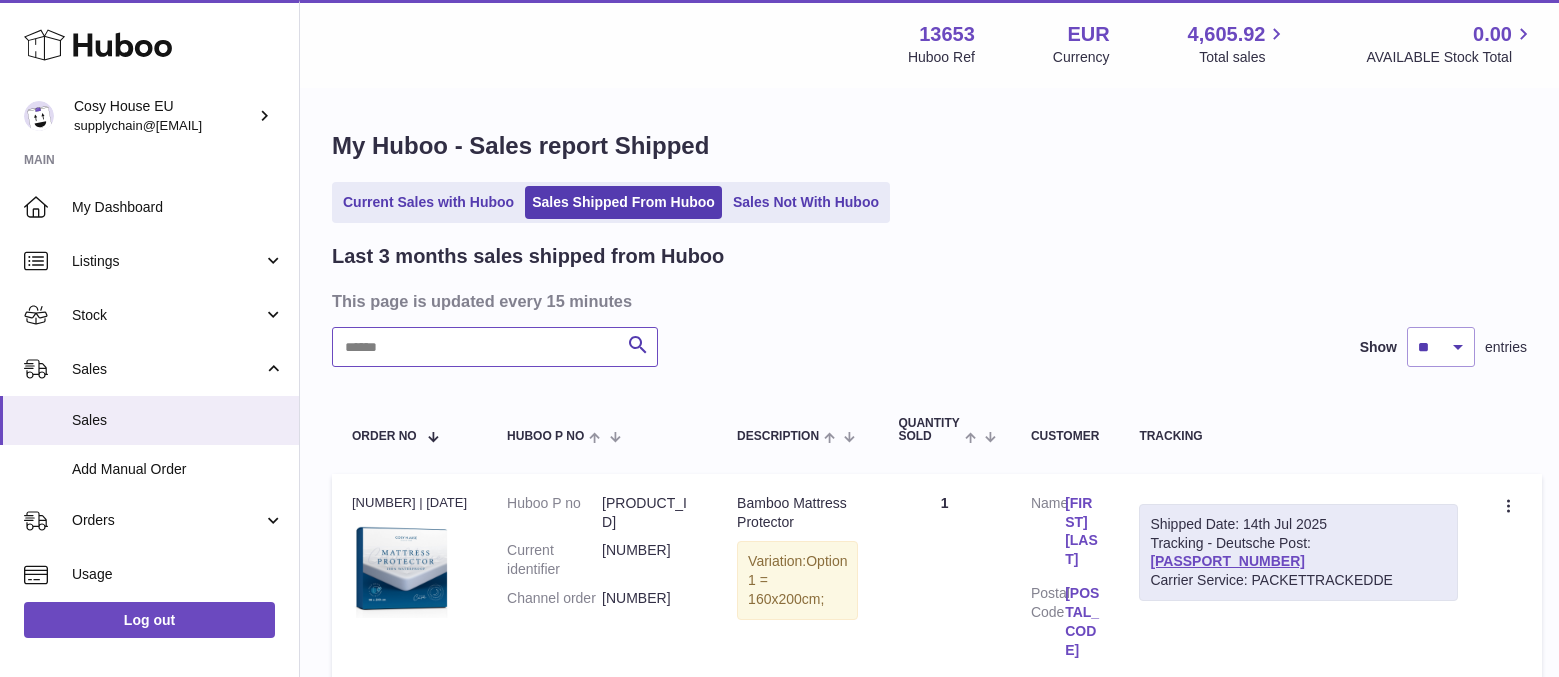 click at bounding box center (495, 347) 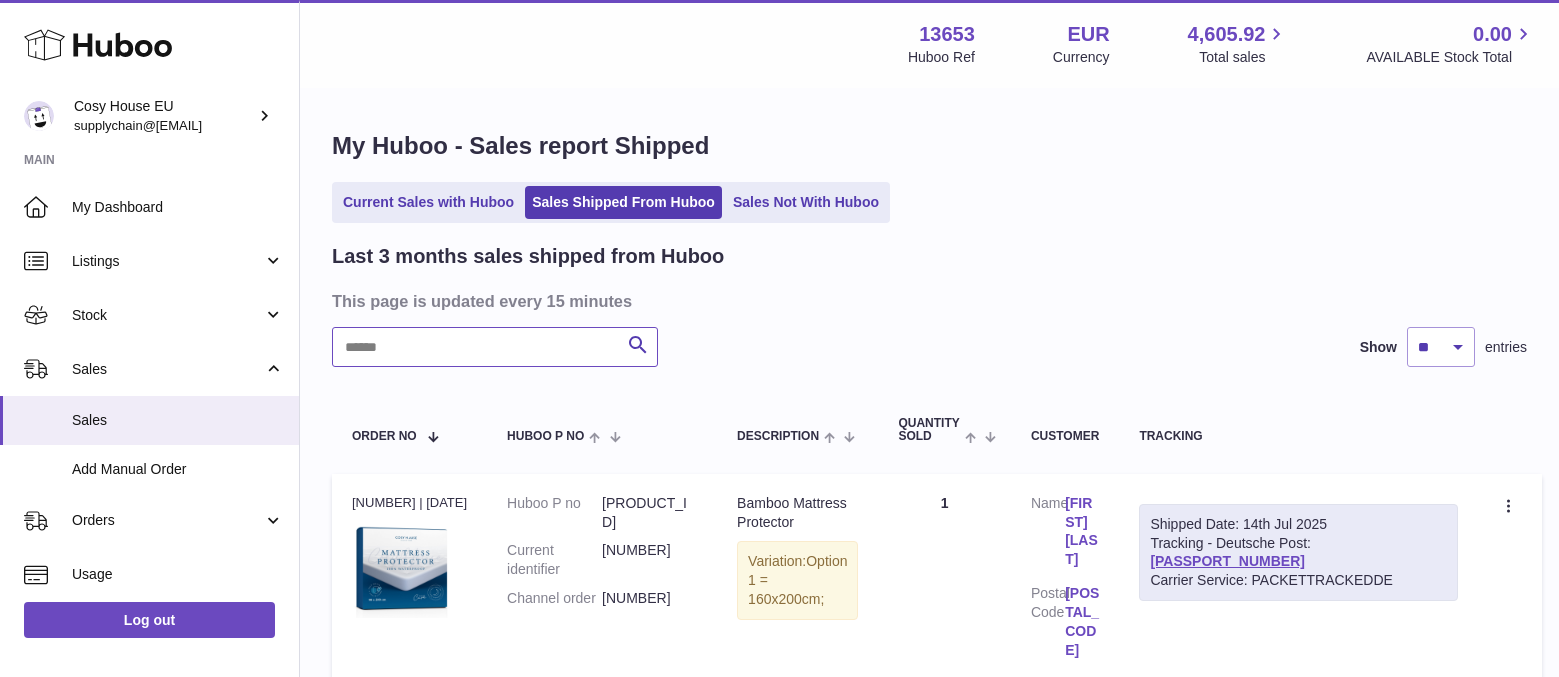 paste on "**********" 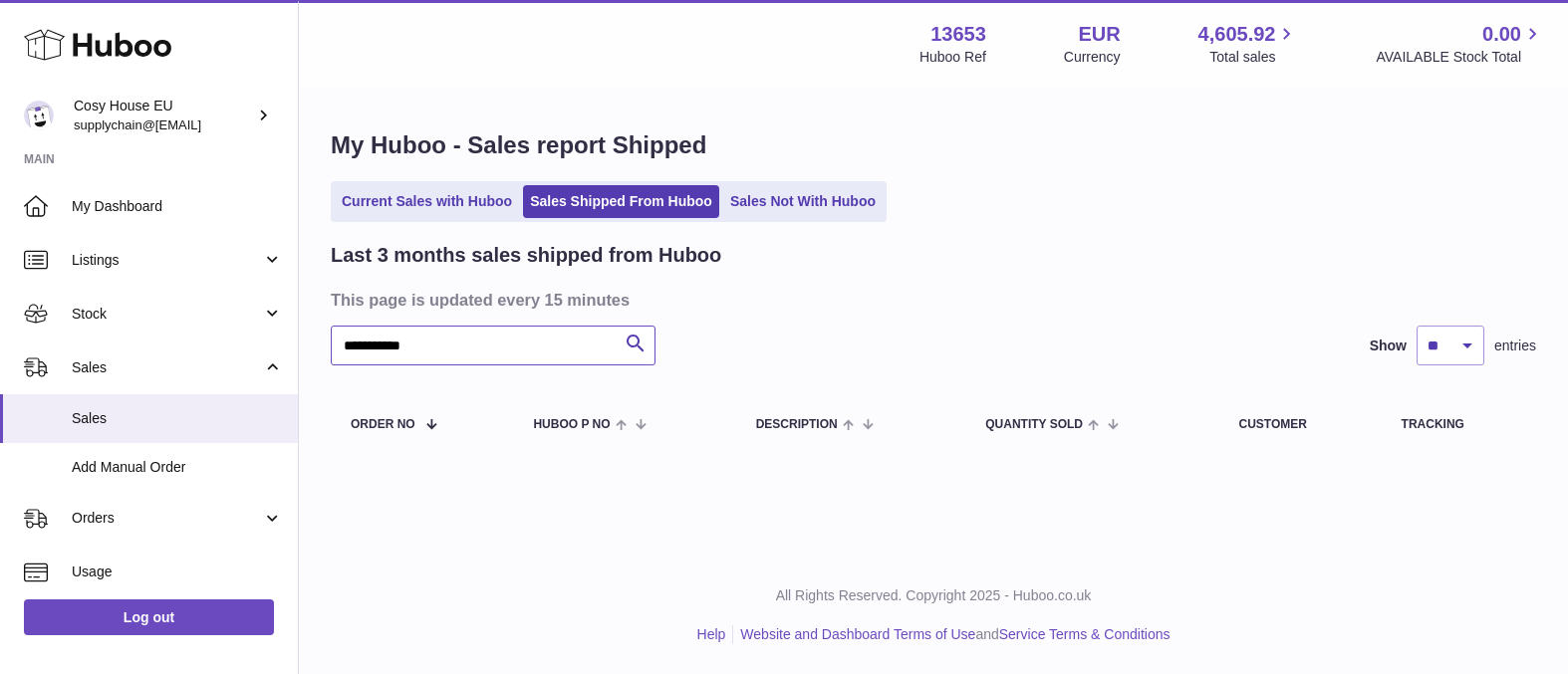click on "**********" at bounding box center (493, 345) 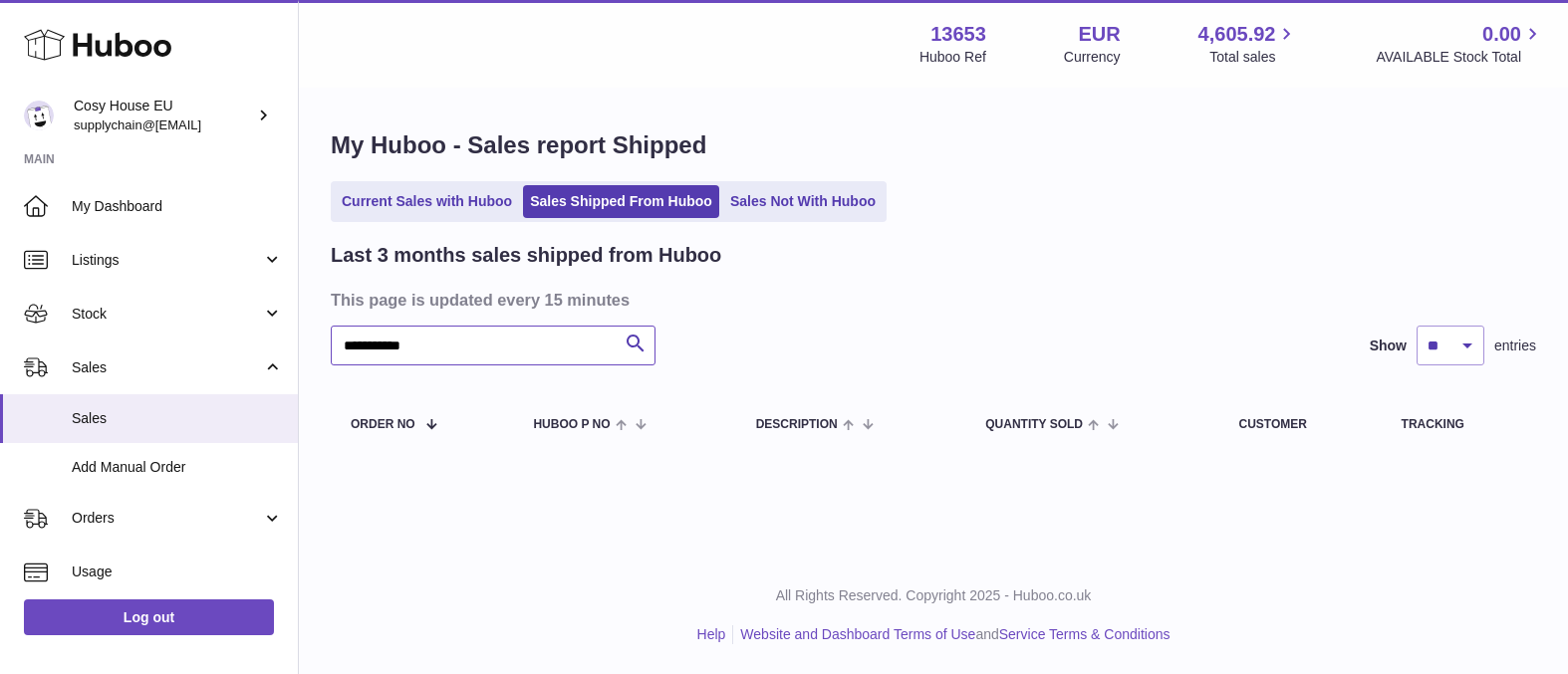 paste on "**" 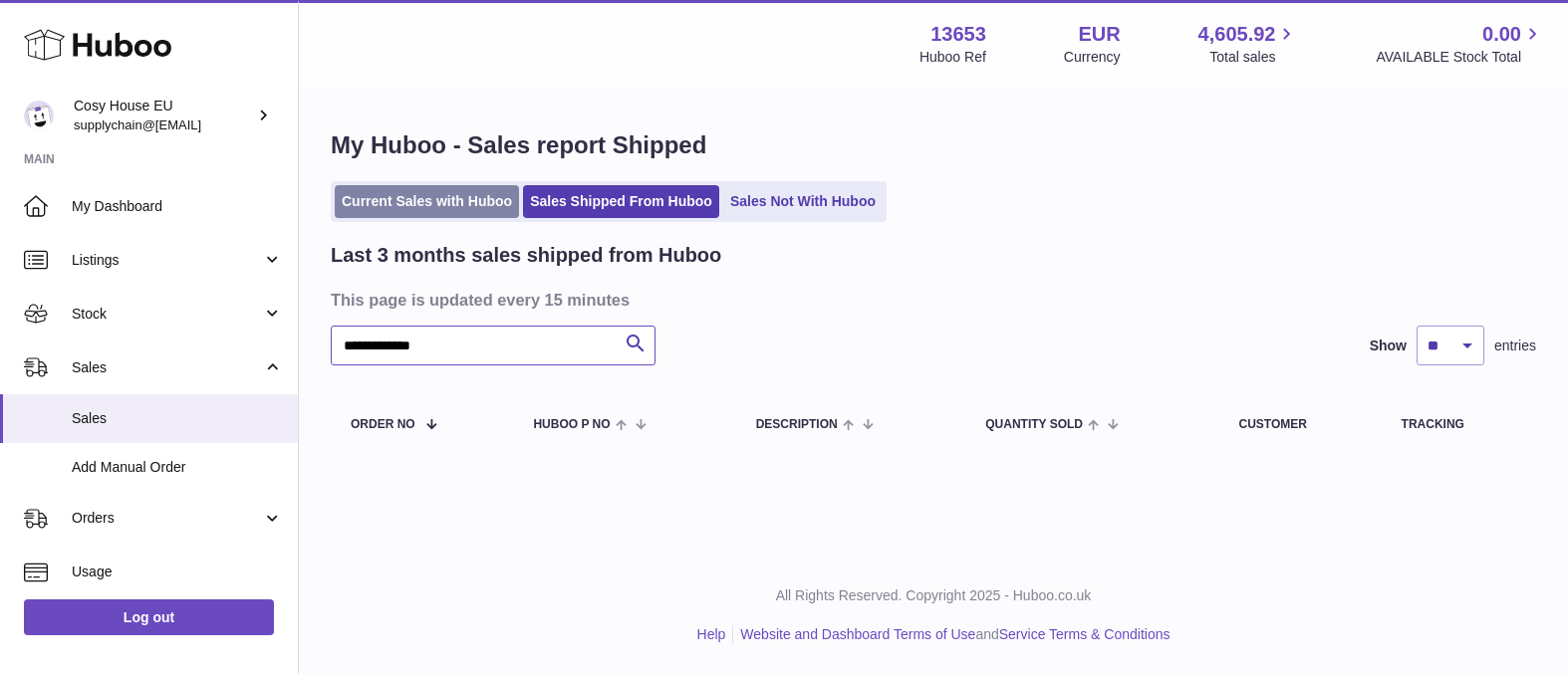 type on "**********" 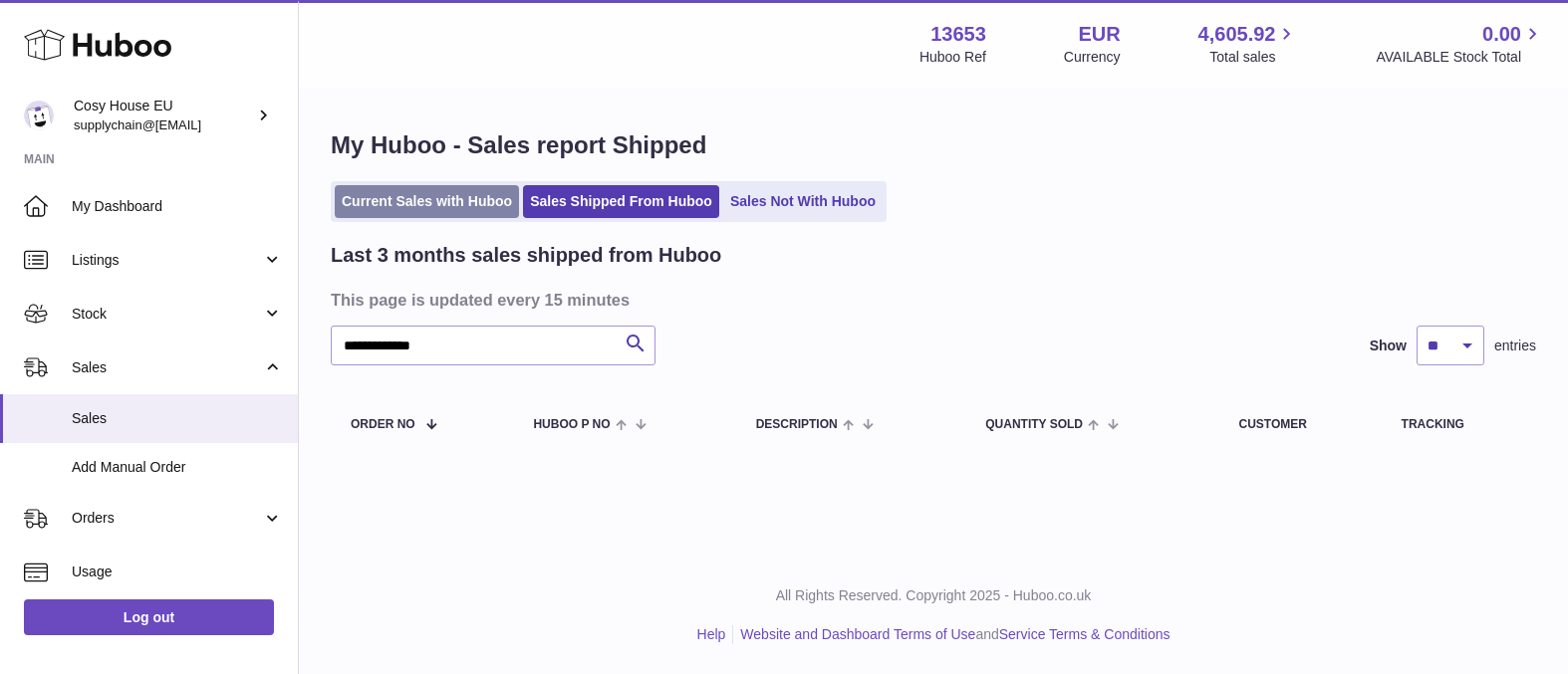 click on "Current Sales with Huboo" at bounding box center (426, 201) 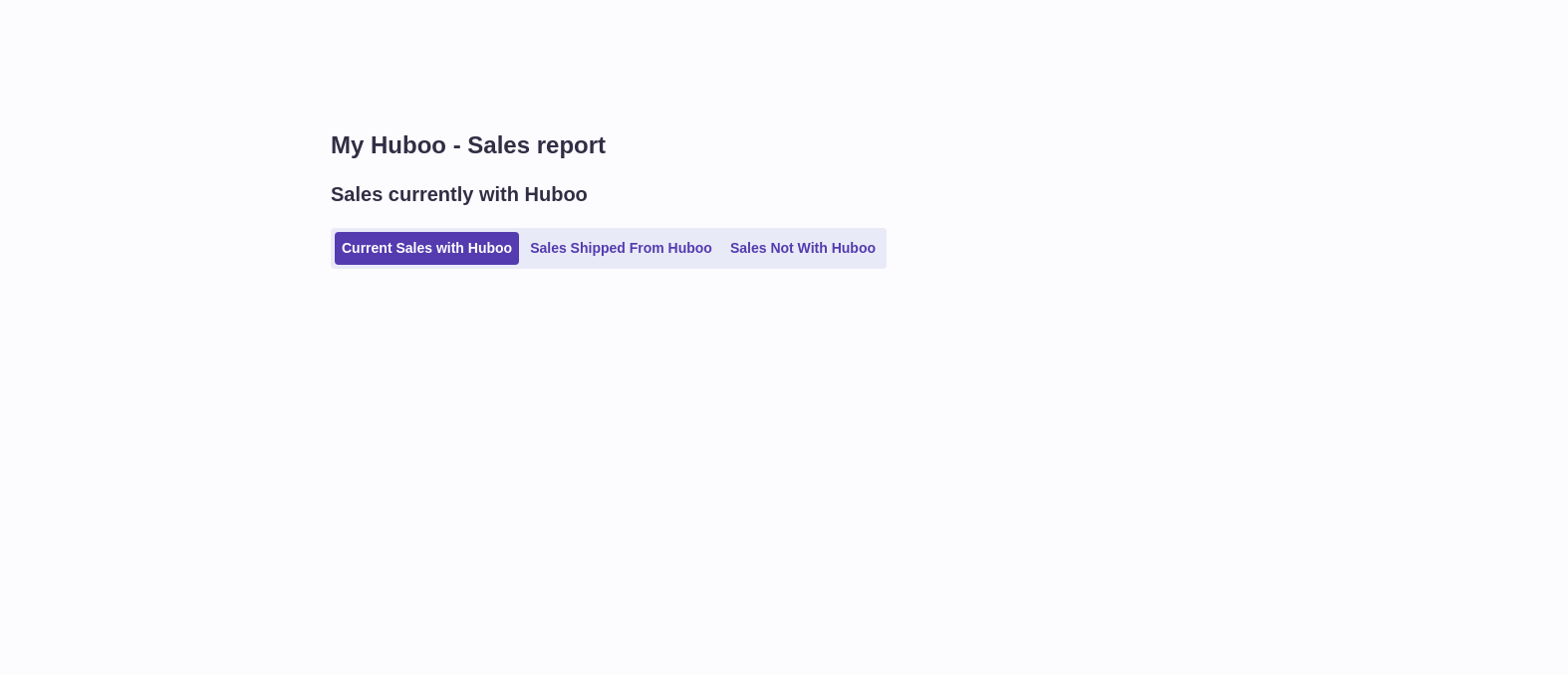 scroll, scrollTop: 0, scrollLeft: 0, axis: both 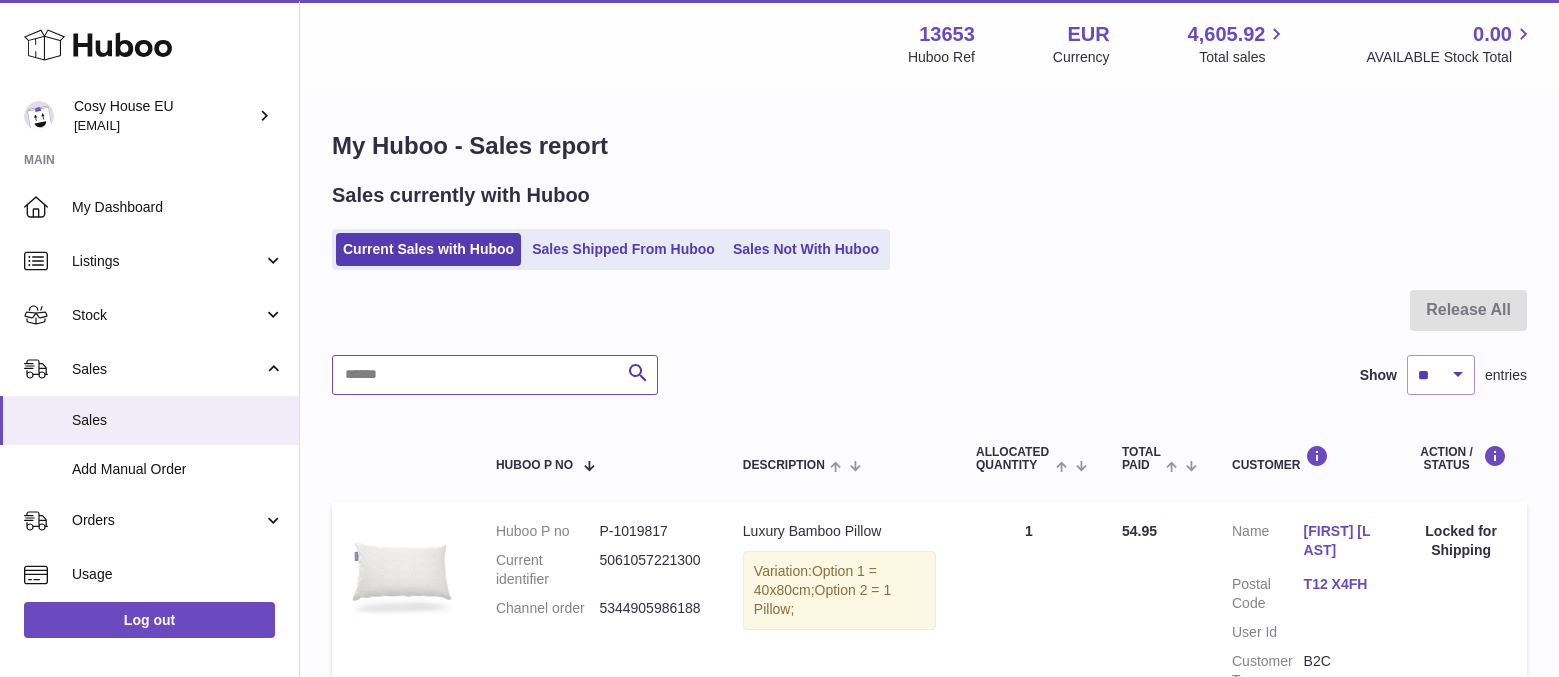 click at bounding box center [495, 375] 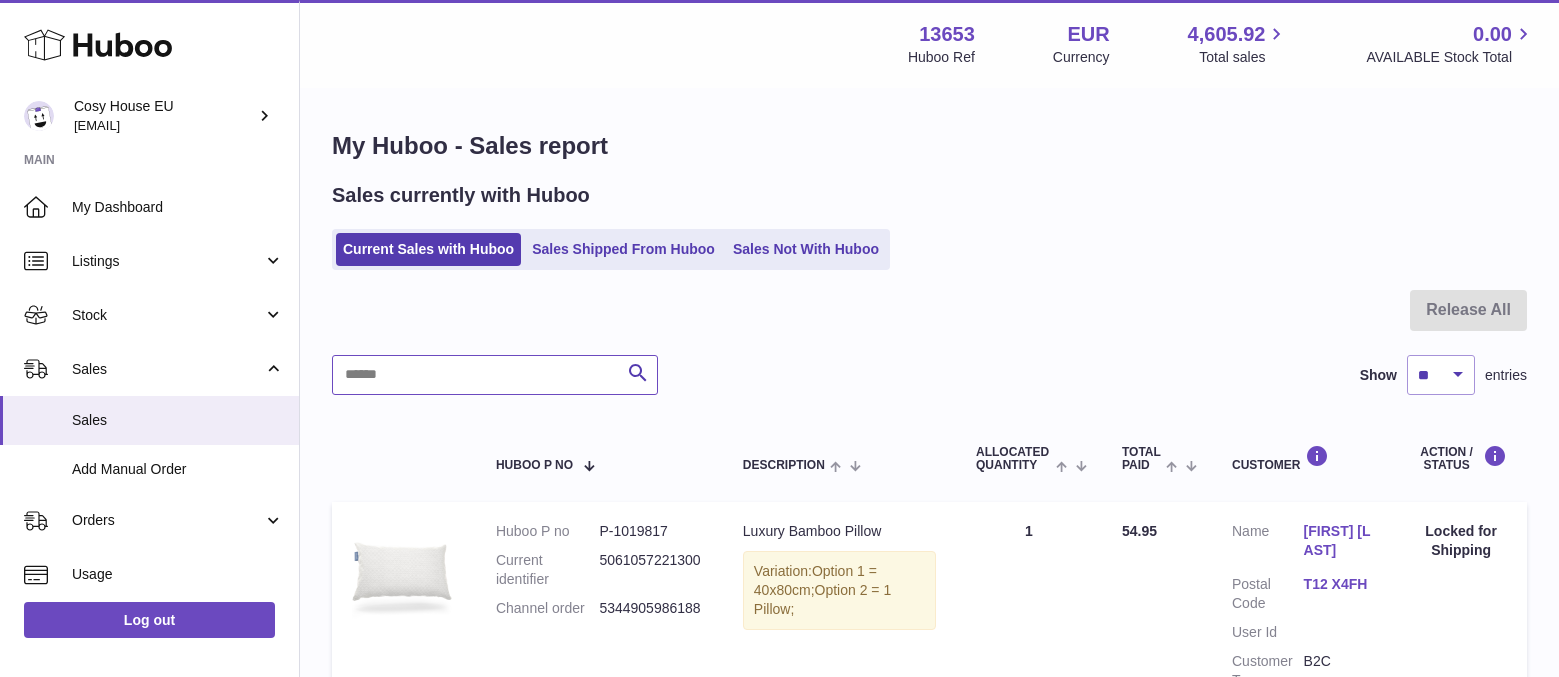 paste on "**********" 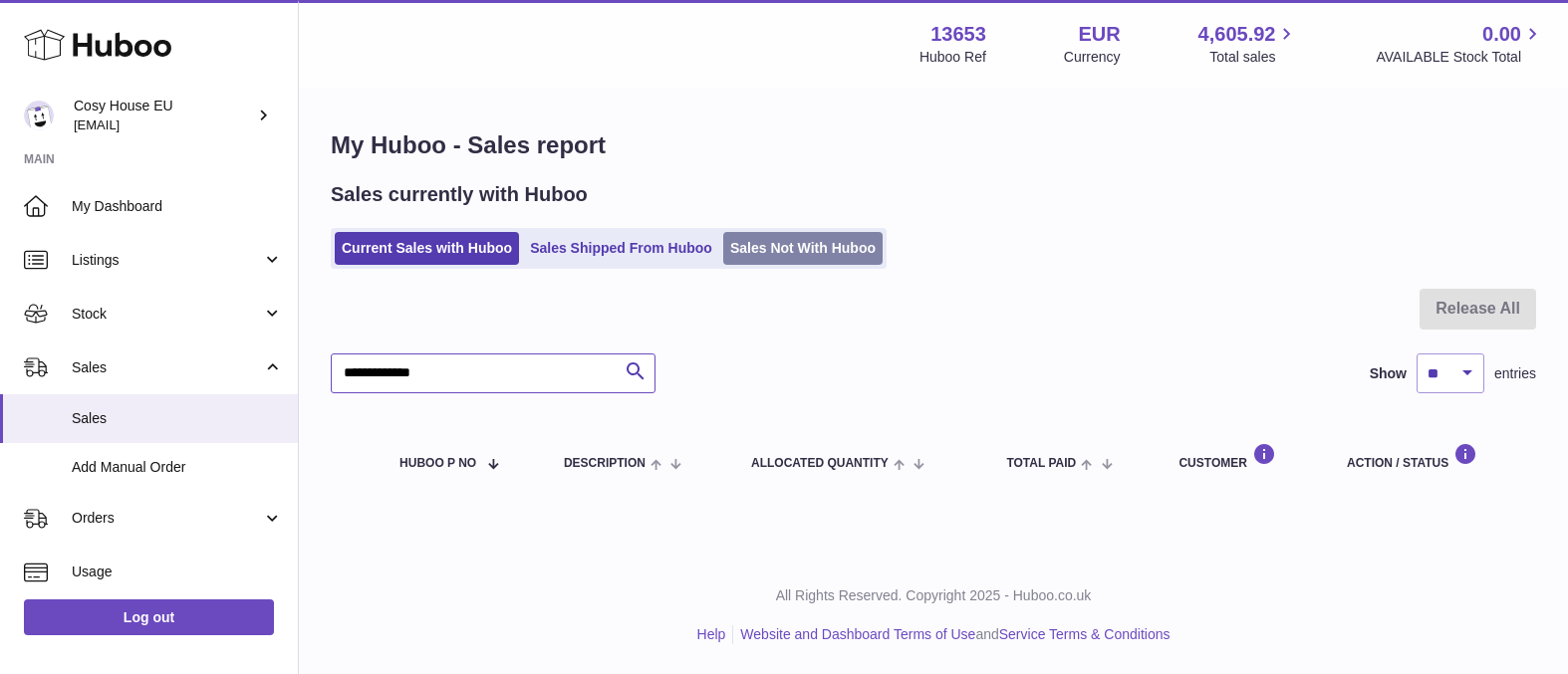type on "**********" 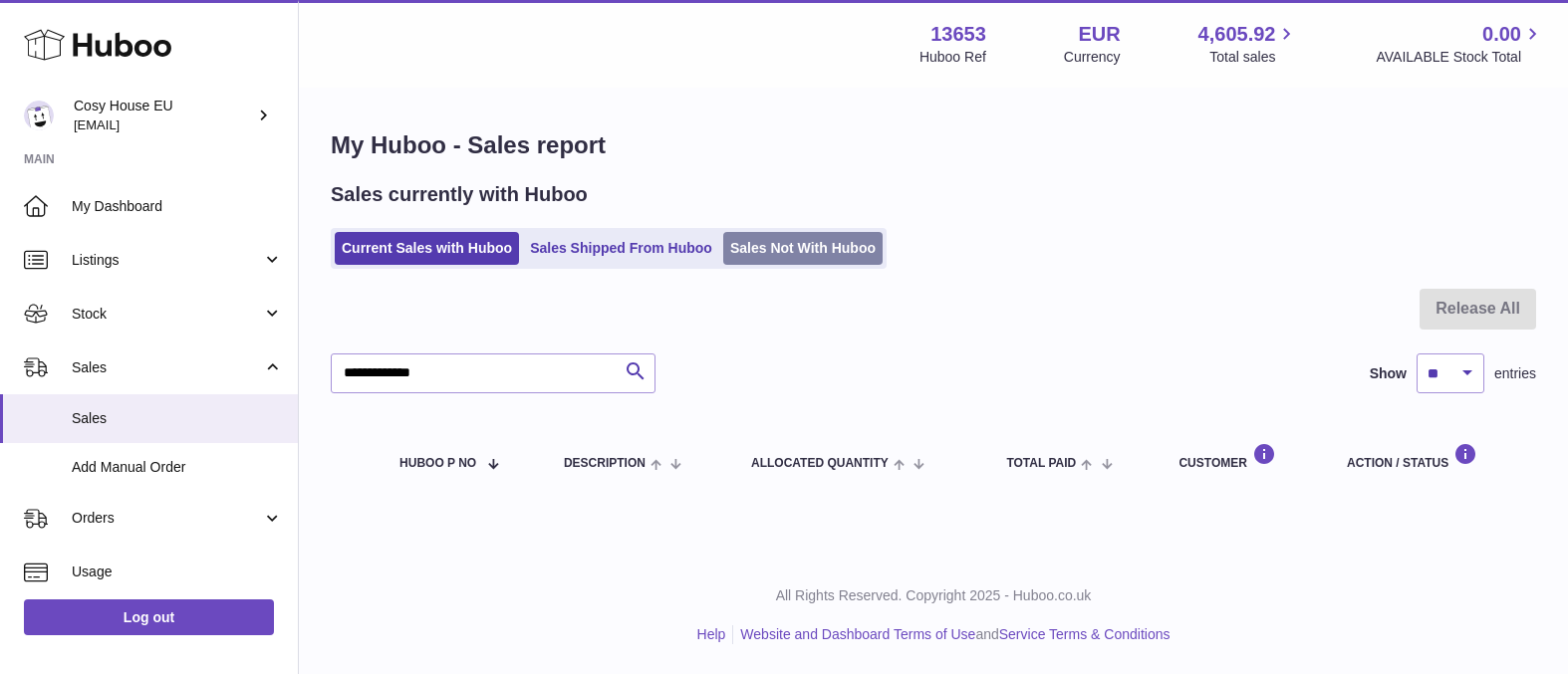 click on "Sales Not With Huboo" at bounding box center (803, 248) 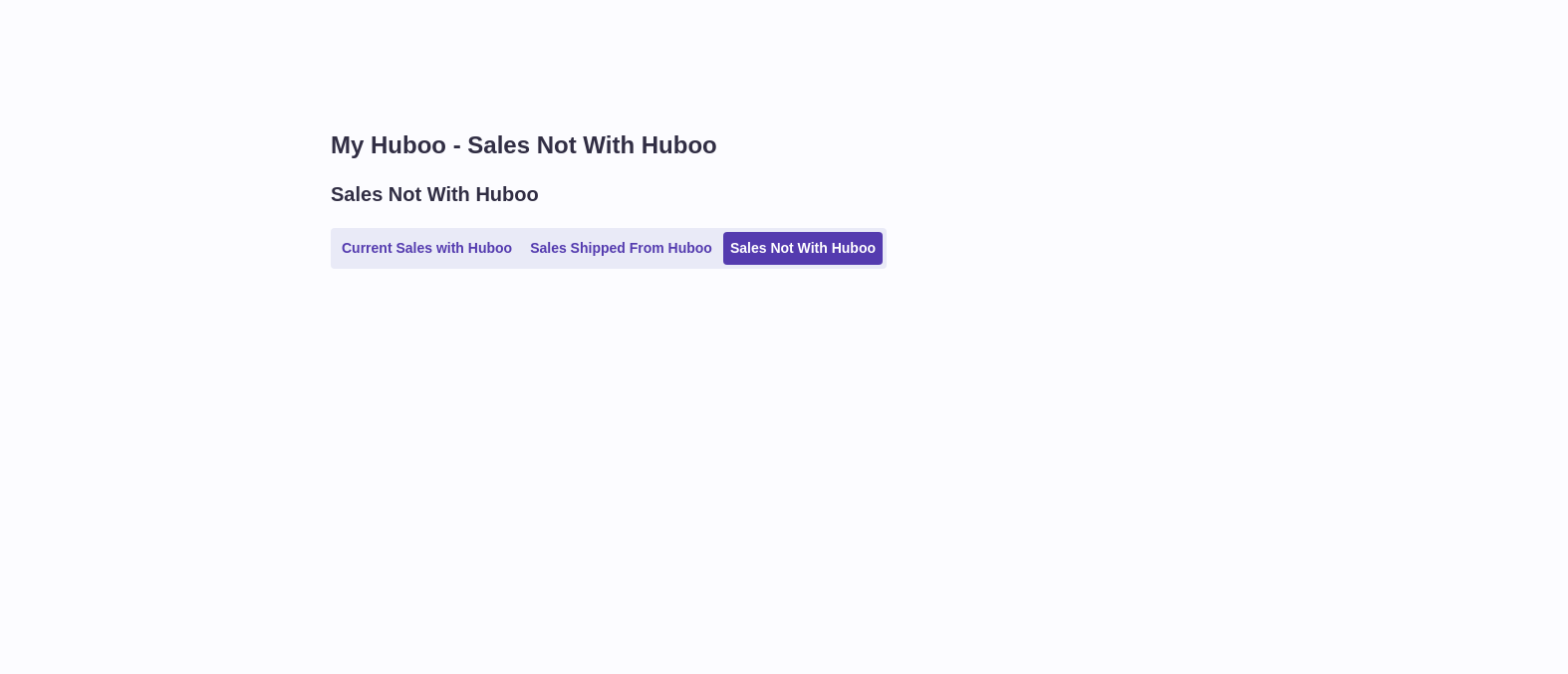 scroll, scrollTop: 0, scrollLeft: 0, axis: both 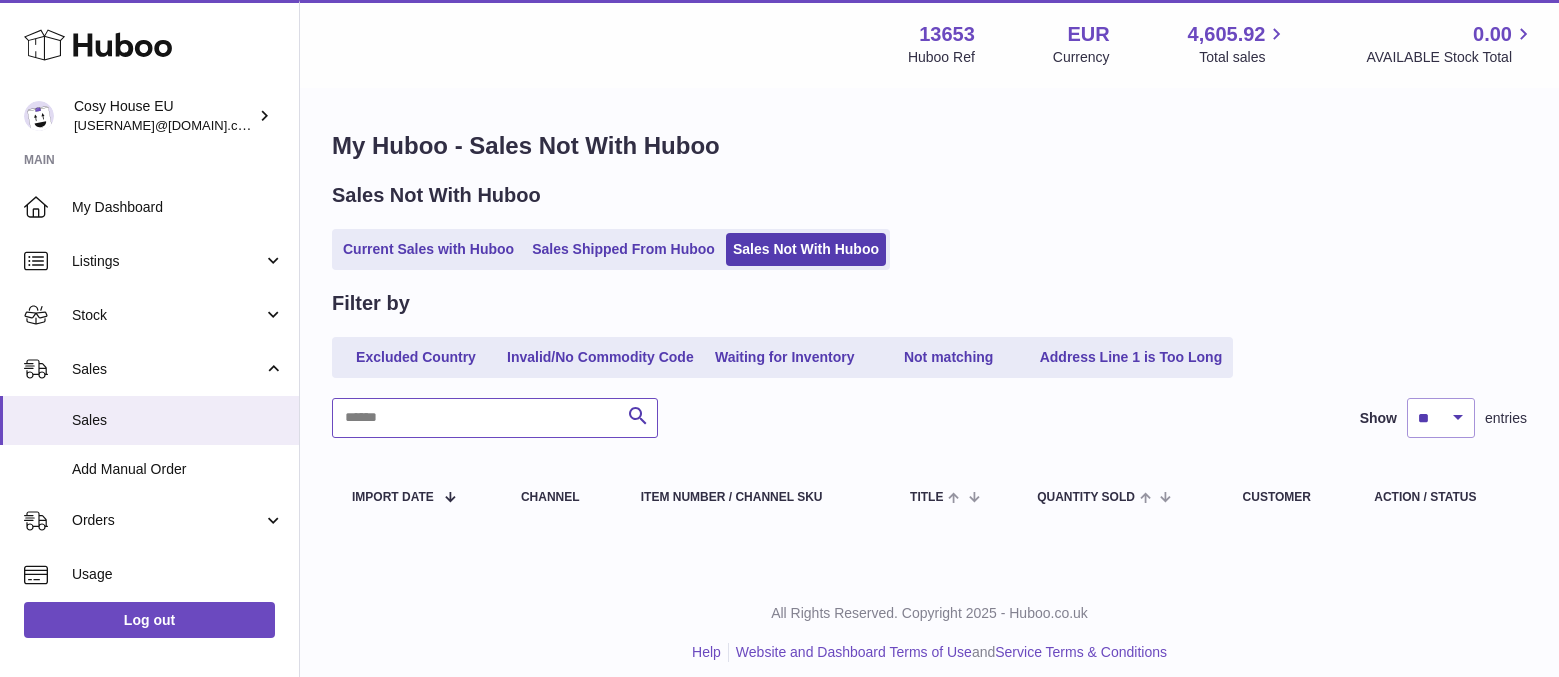 paste on "**********" 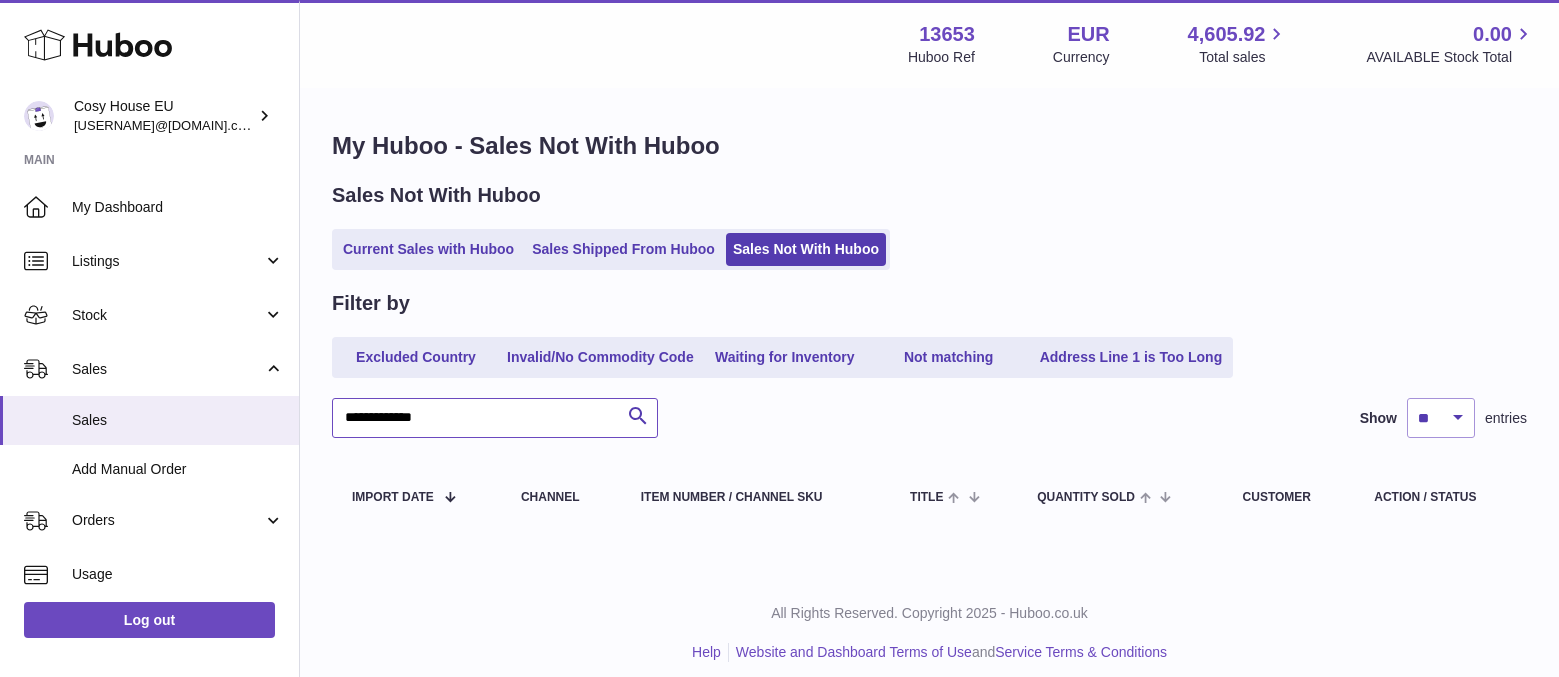 type on "**********" 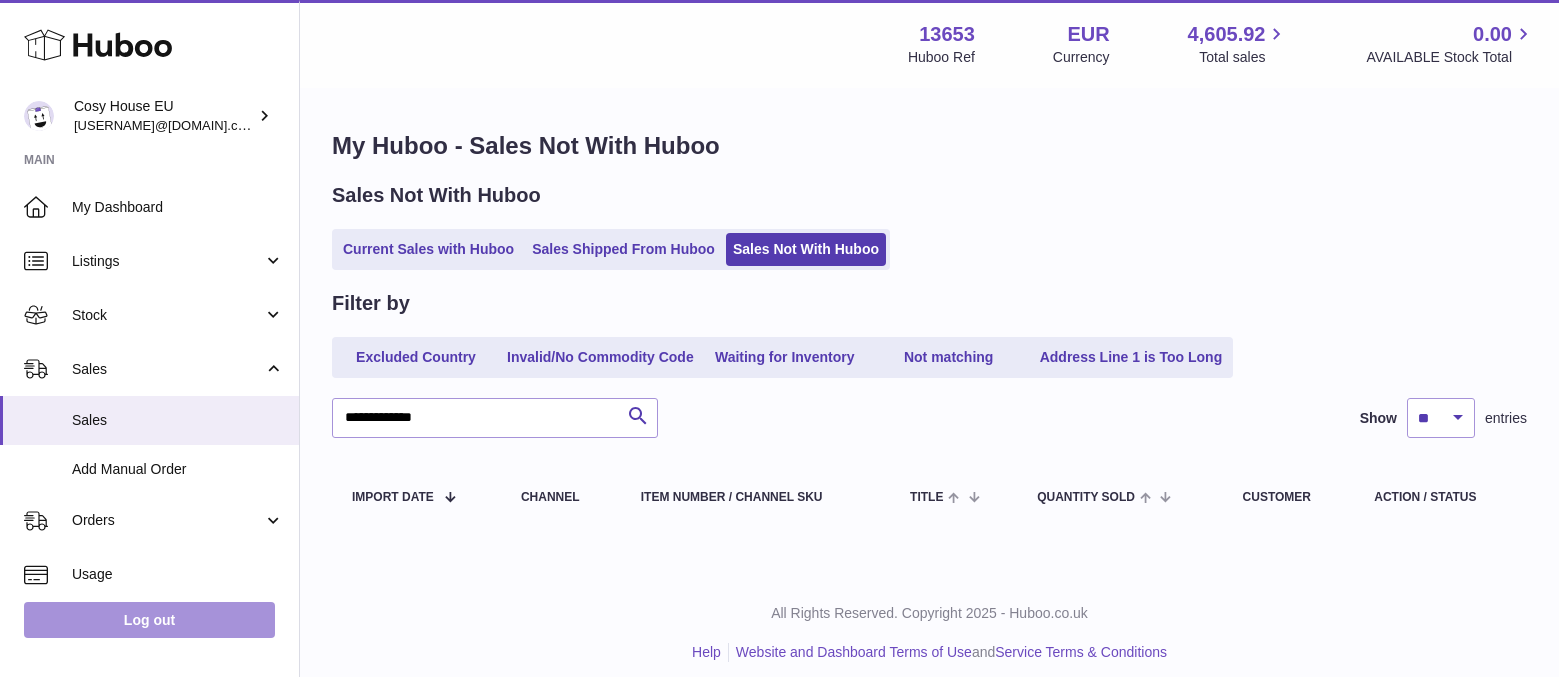 click on "Log out" at bounding box center (149, 620) 